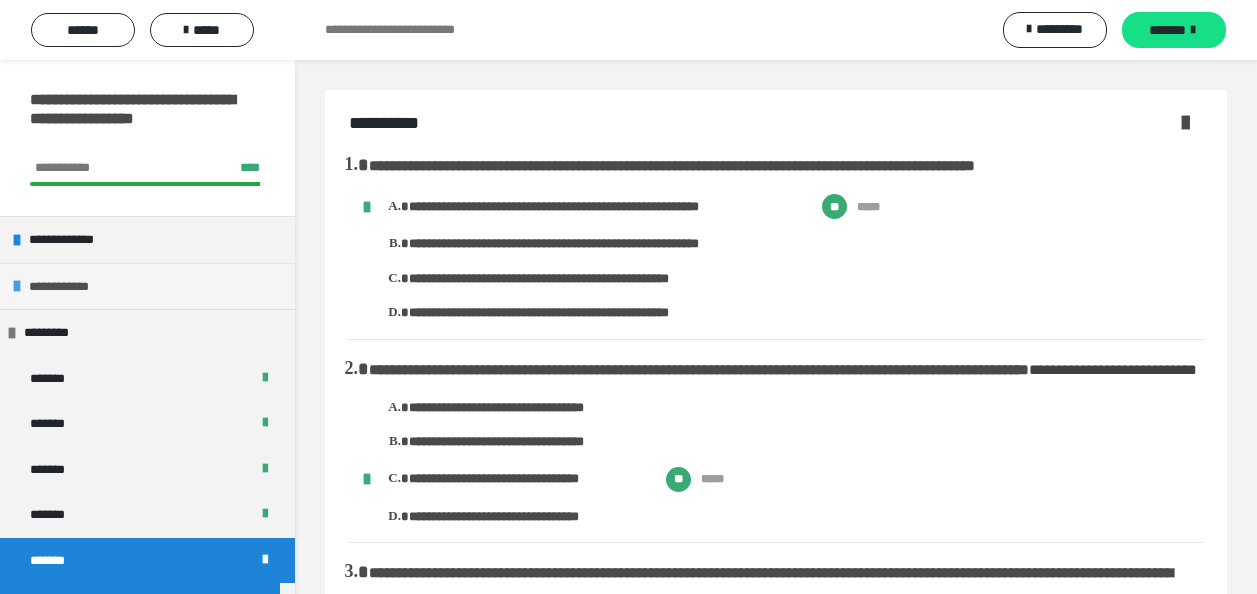 scroll, scrollTop: 4906, scrollLeft: 0, axis: vertical 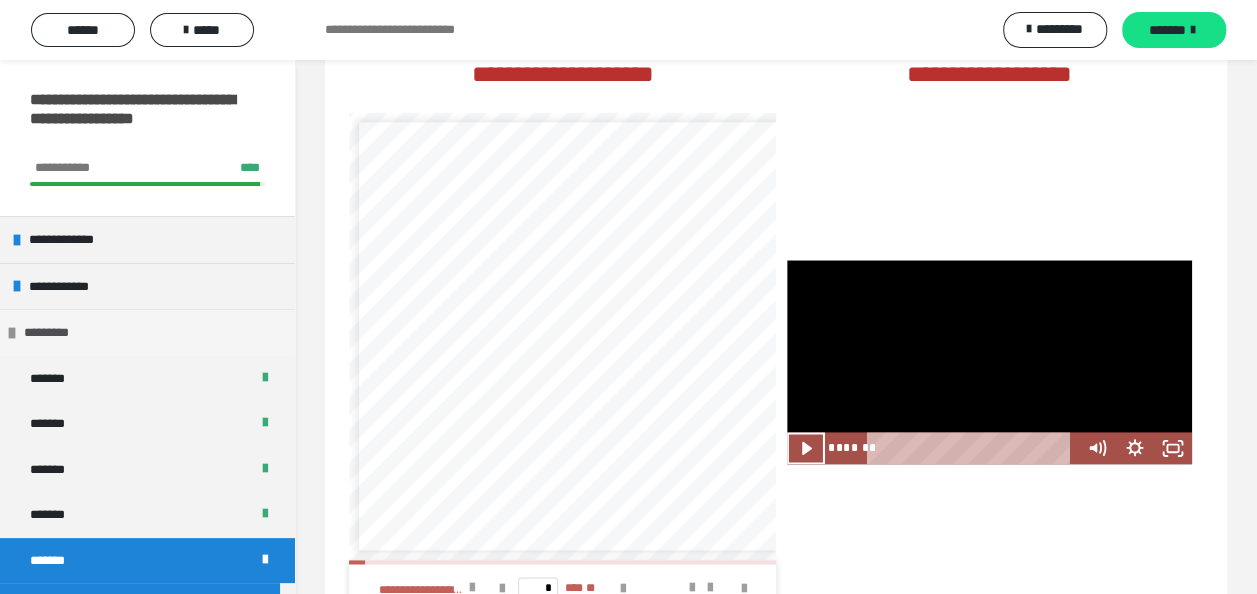 click at bounding box center (12, 333) 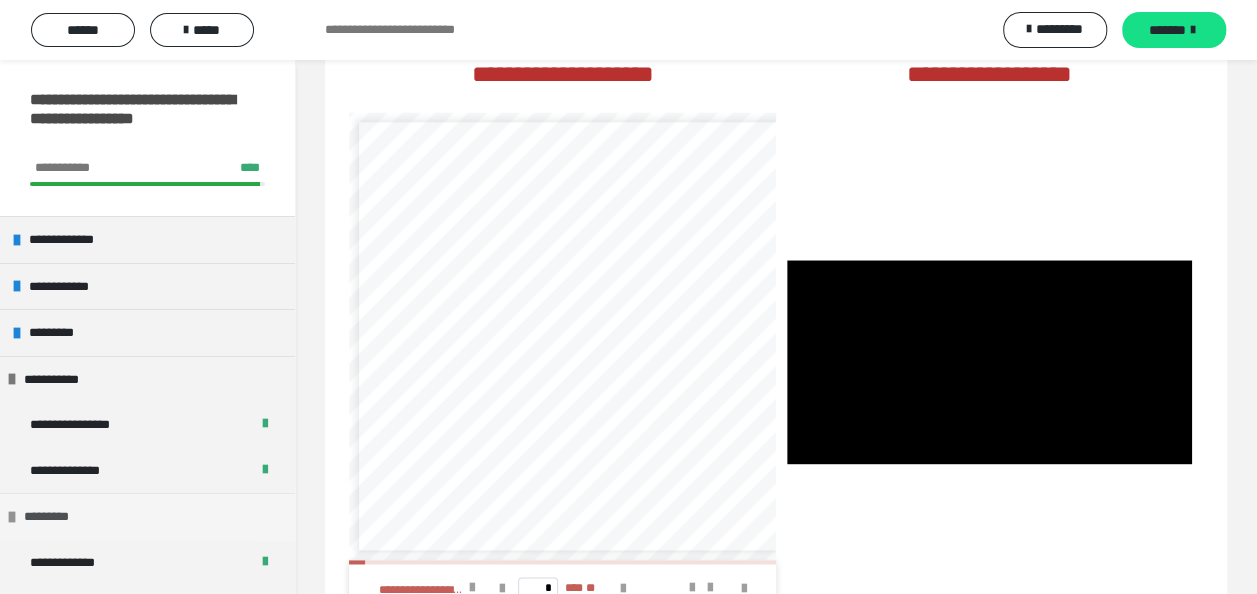 click at bounding box center (12, 517) 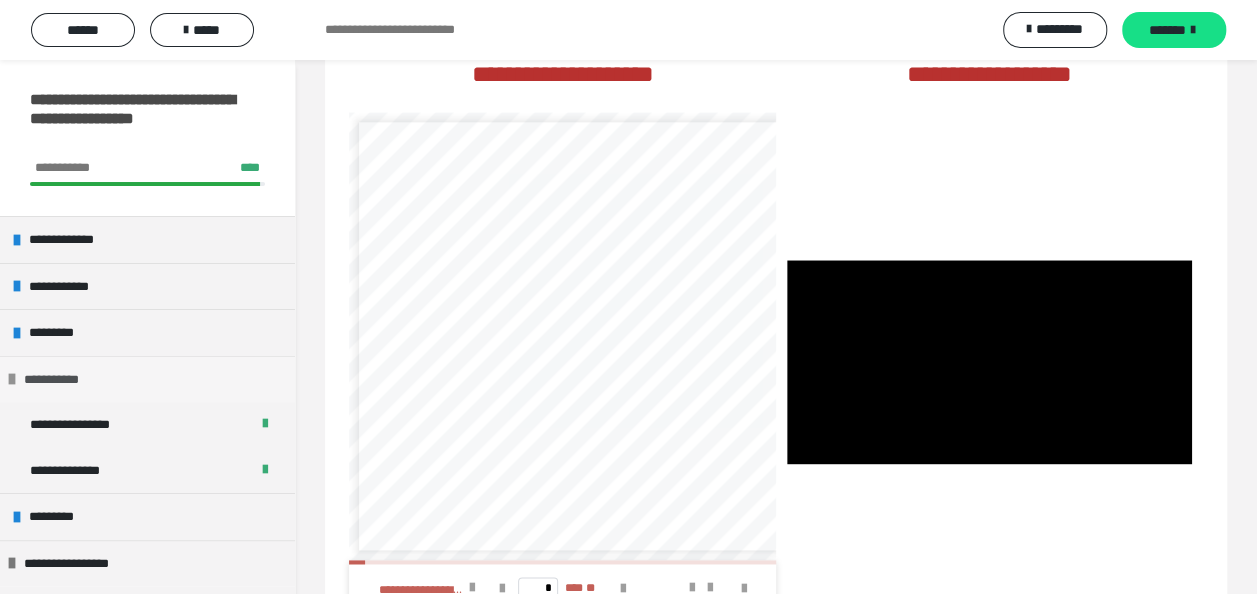 click at bounding box center (12, 379) 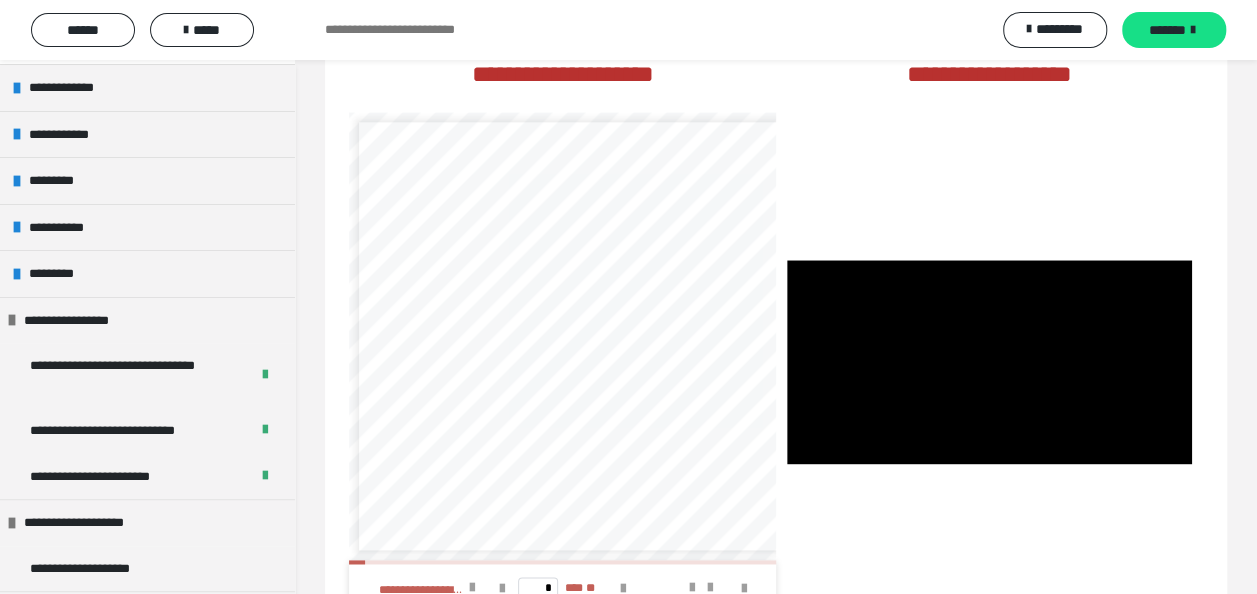 scroll, scrollTop: 163, scrollLeft: 0, axis: vertical 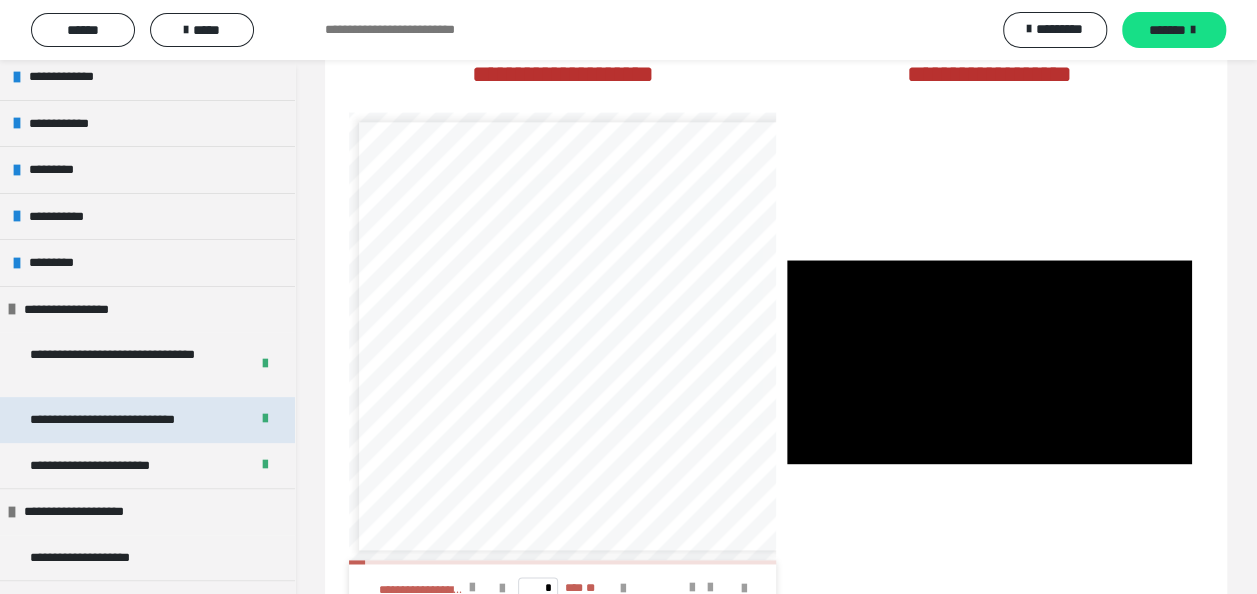 click on "**********" at bounding box center (131, 420) 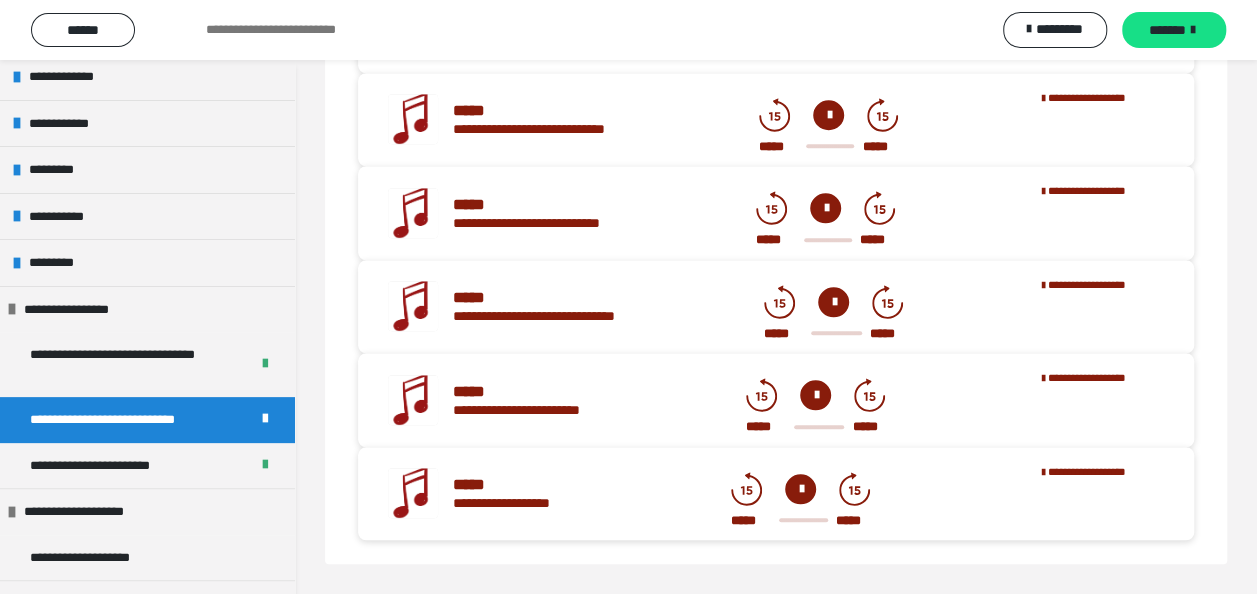 scroll, scrollTop: 849, scrollLeft: 0, axis: vertical 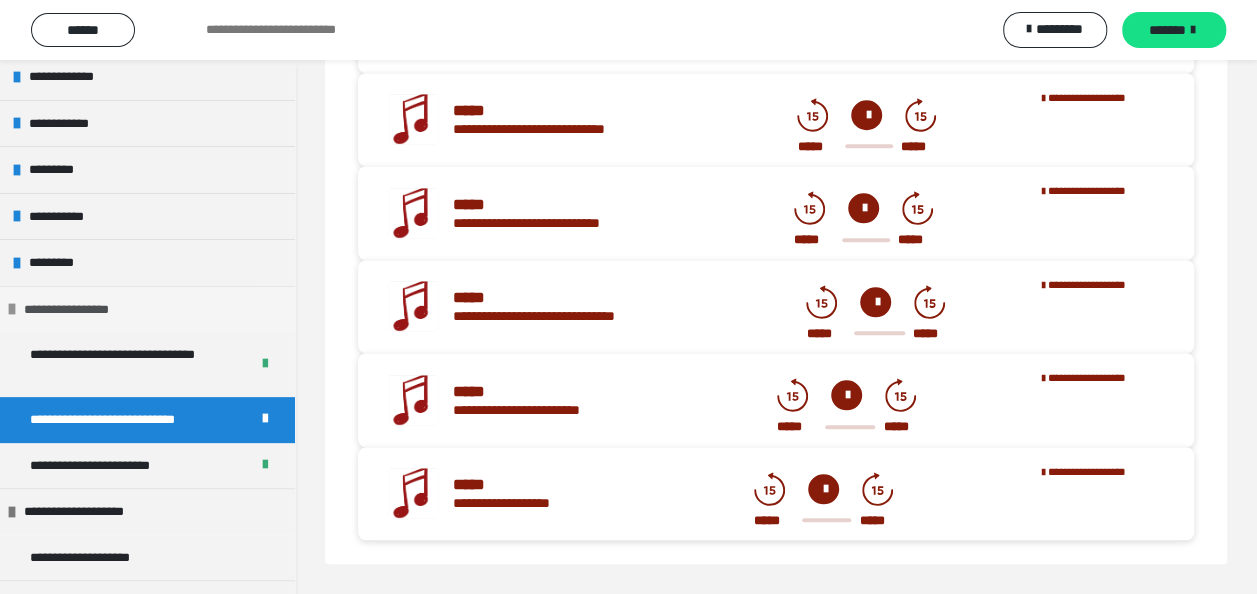 click at bounding box center (12, 309) 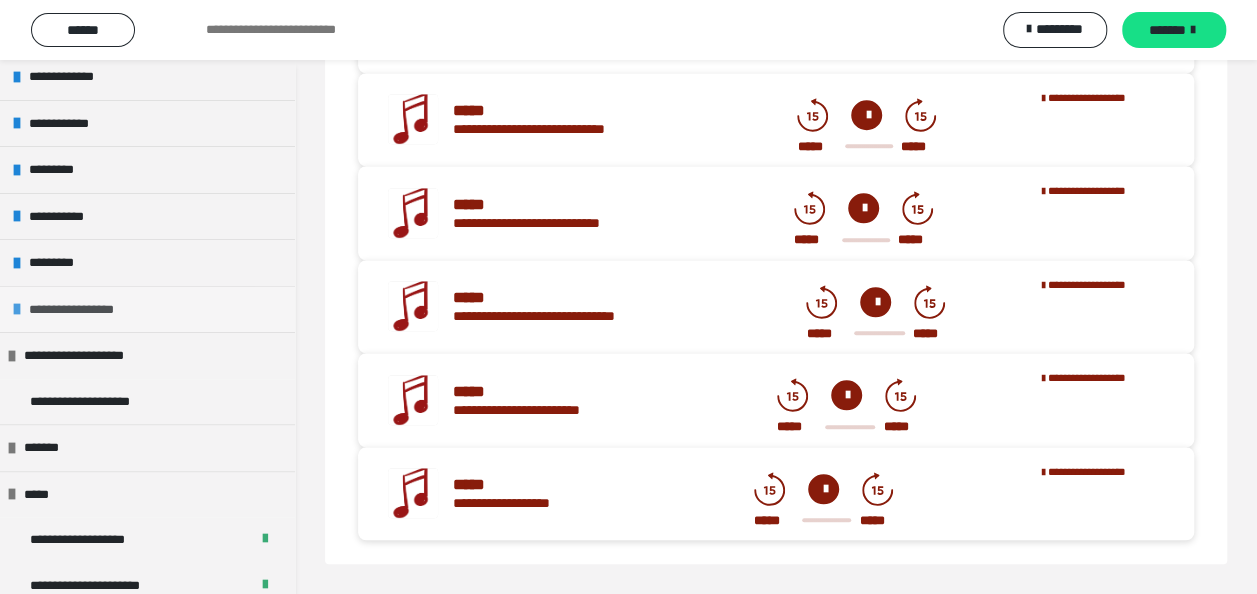 click on "**********" at bounding box center (147, 309) 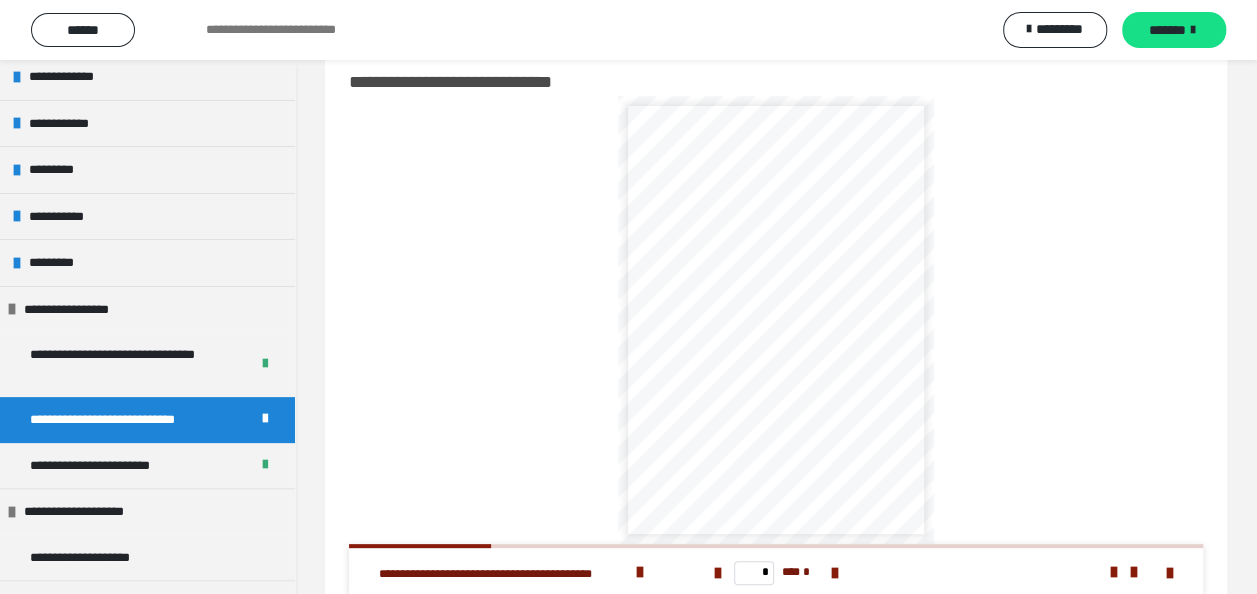 scroll, scrollTop: 12, scrollLeft: 0, axis: vertical 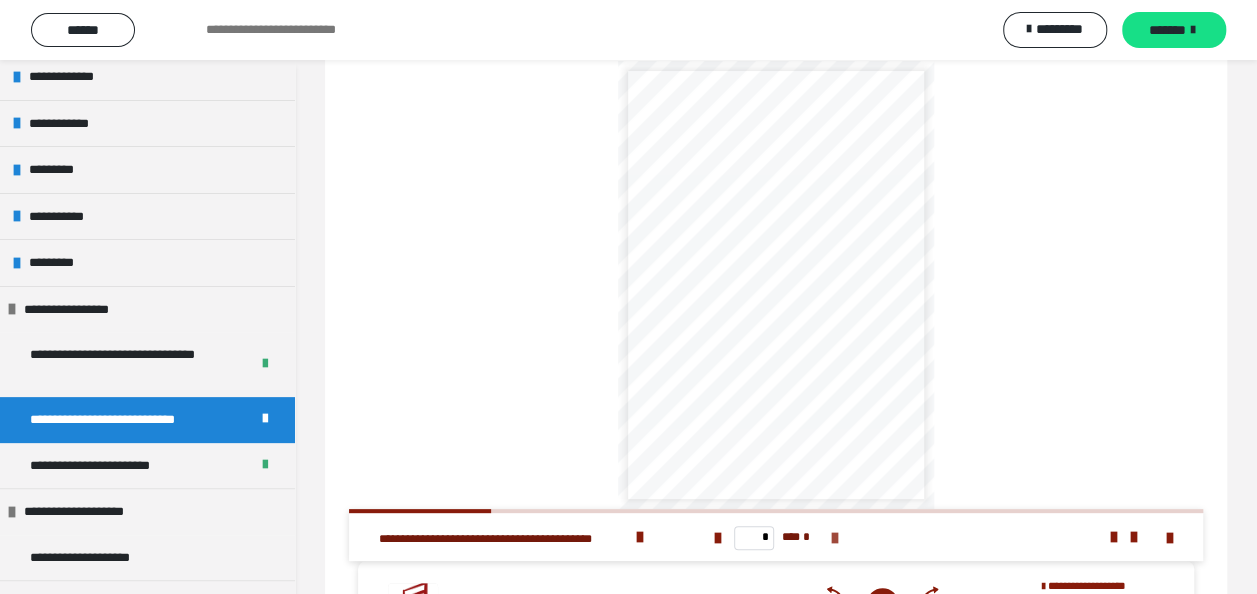 click at bounding box center [834, 538] 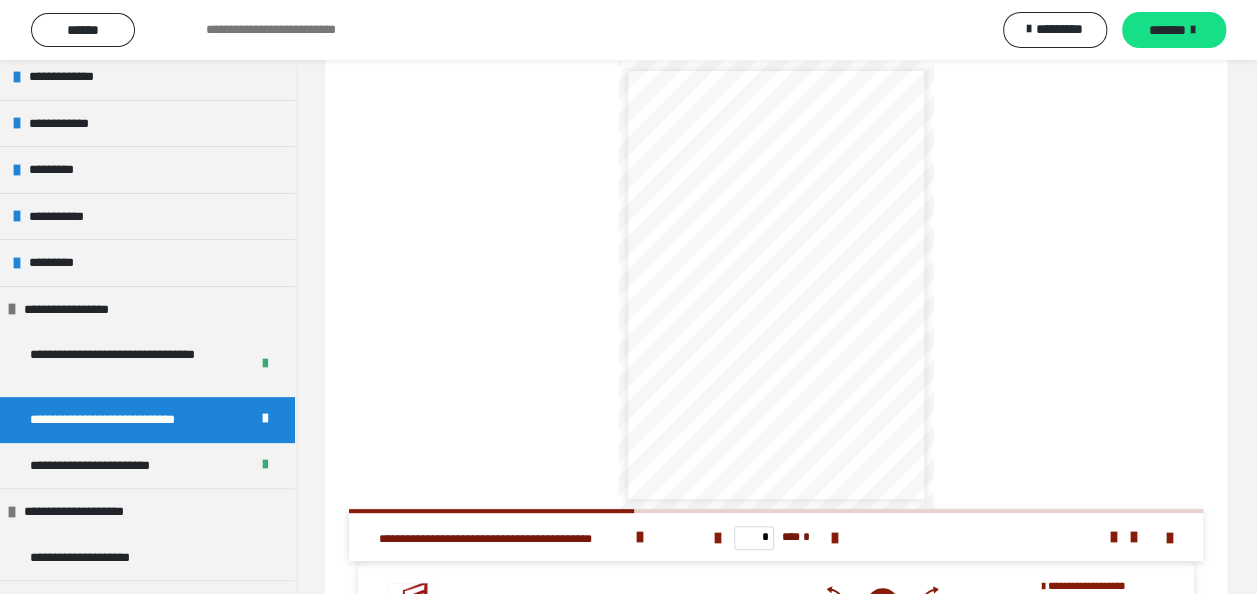 drag, startPoint x: 845, startPoint y: 540, endPoint x: 509, endPoint y: 453, distance: 347.0807 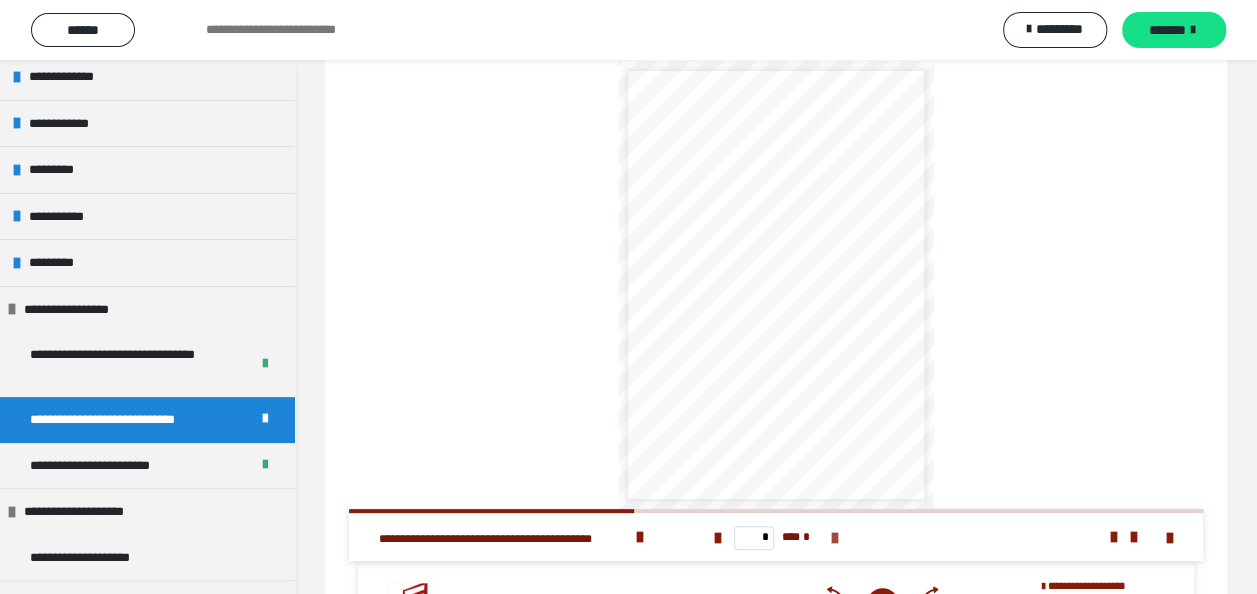 click at bounding box center (834, 538) 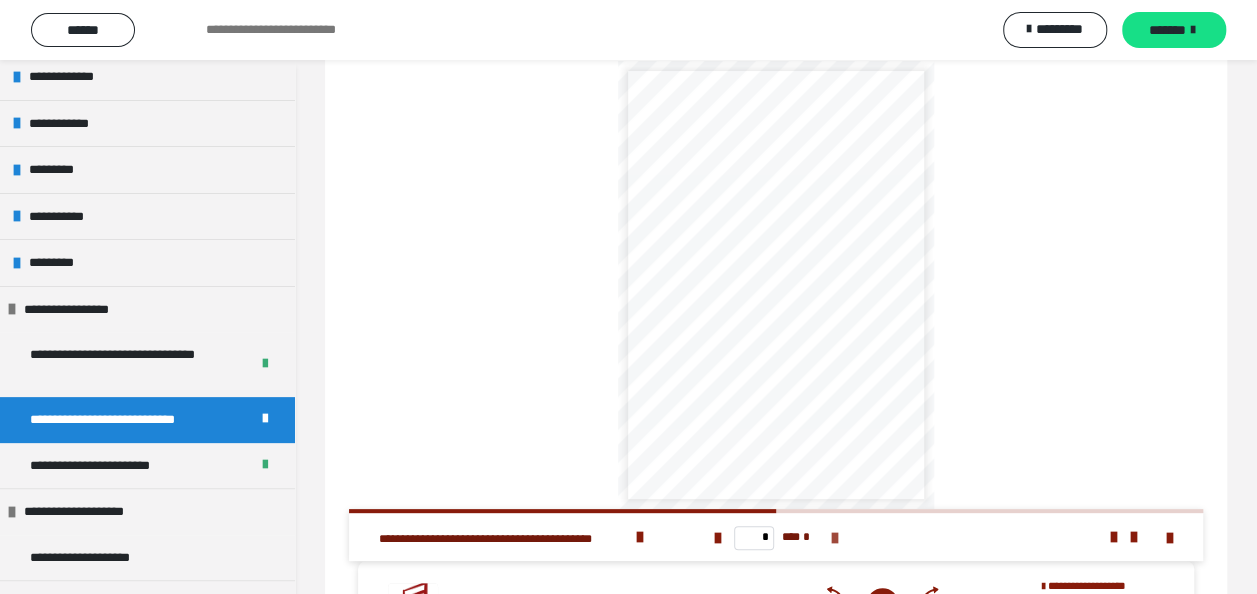 click at bounding box center (834, 538) 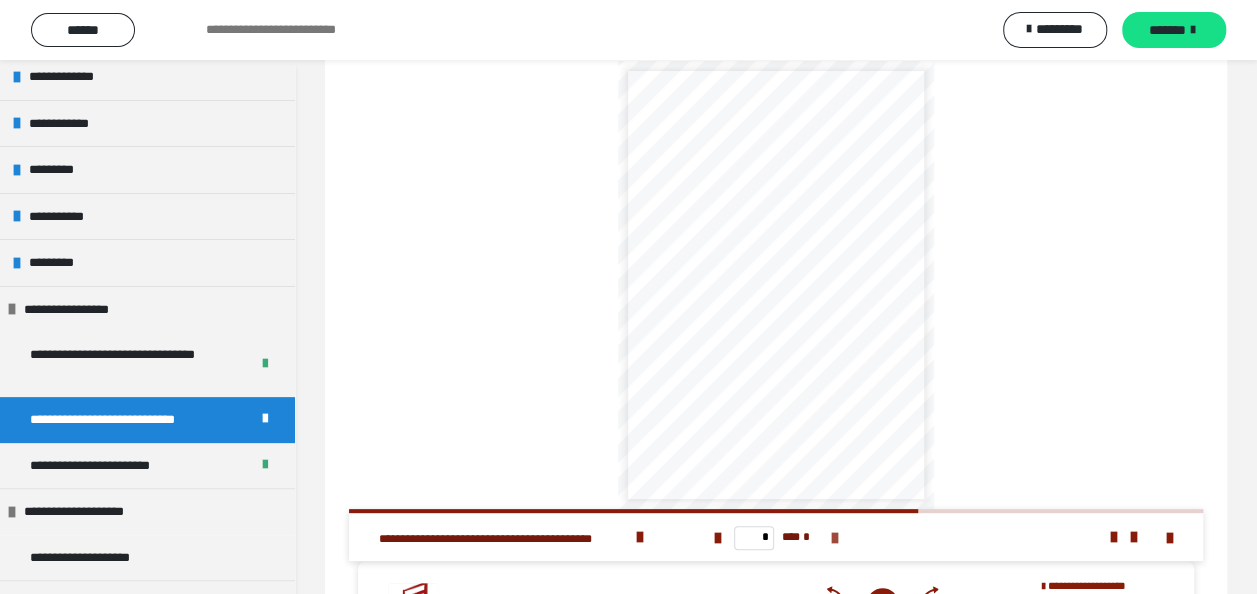 click at bounding box center (834, 538) 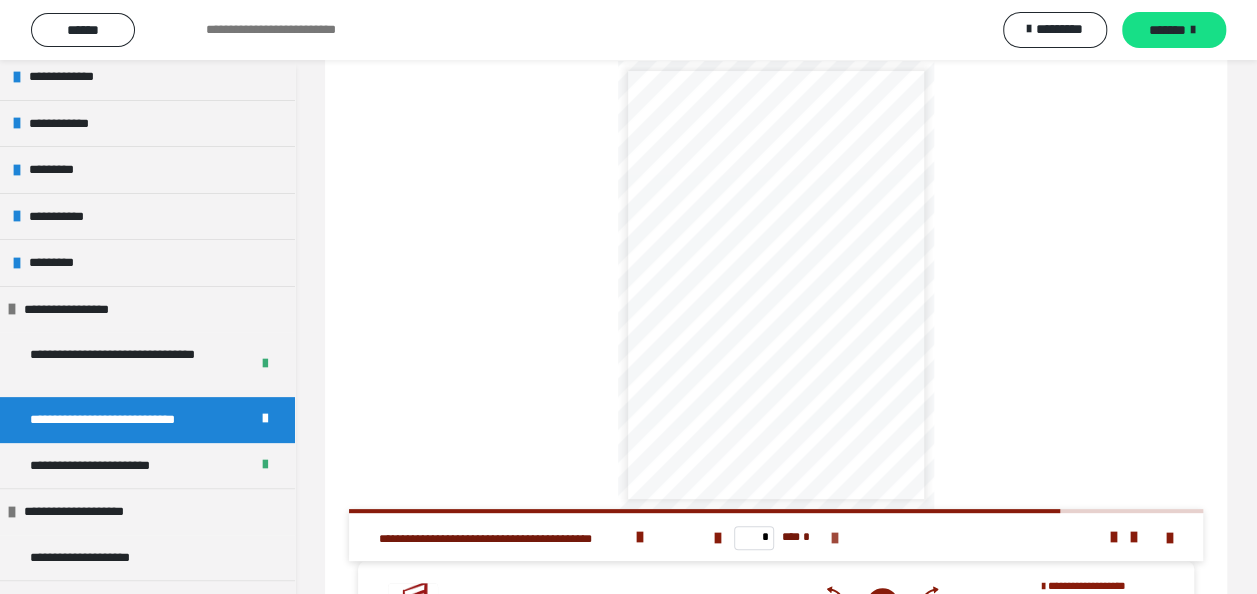click at bounding box center [834, 538] 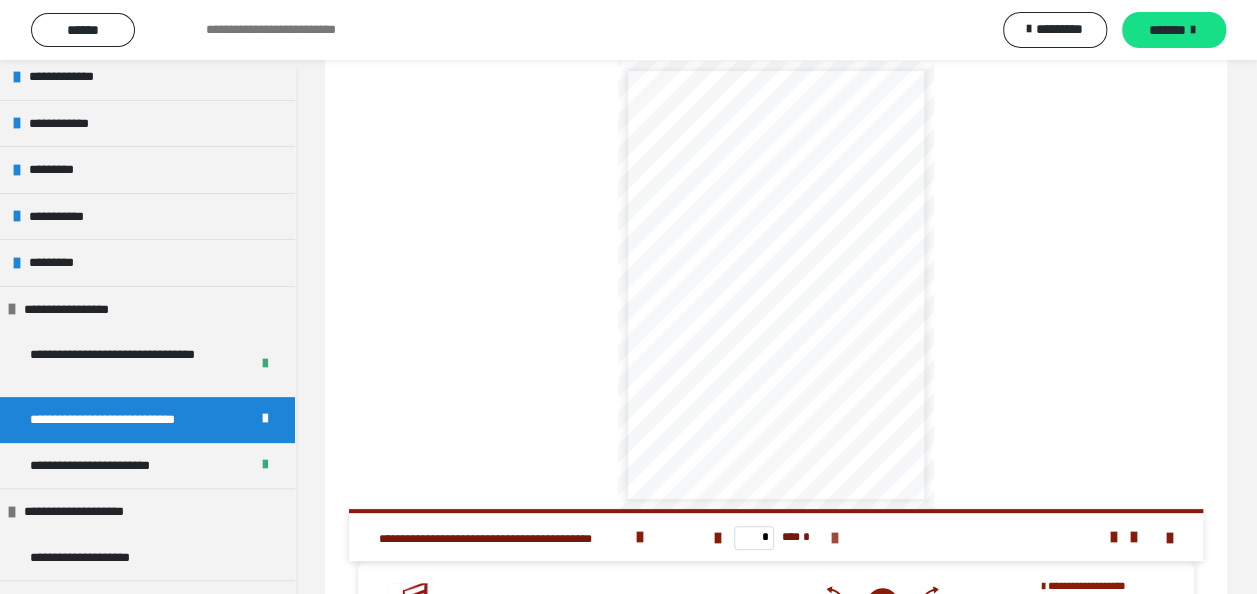 click on "* *** *" at bounding box center (775, 537) 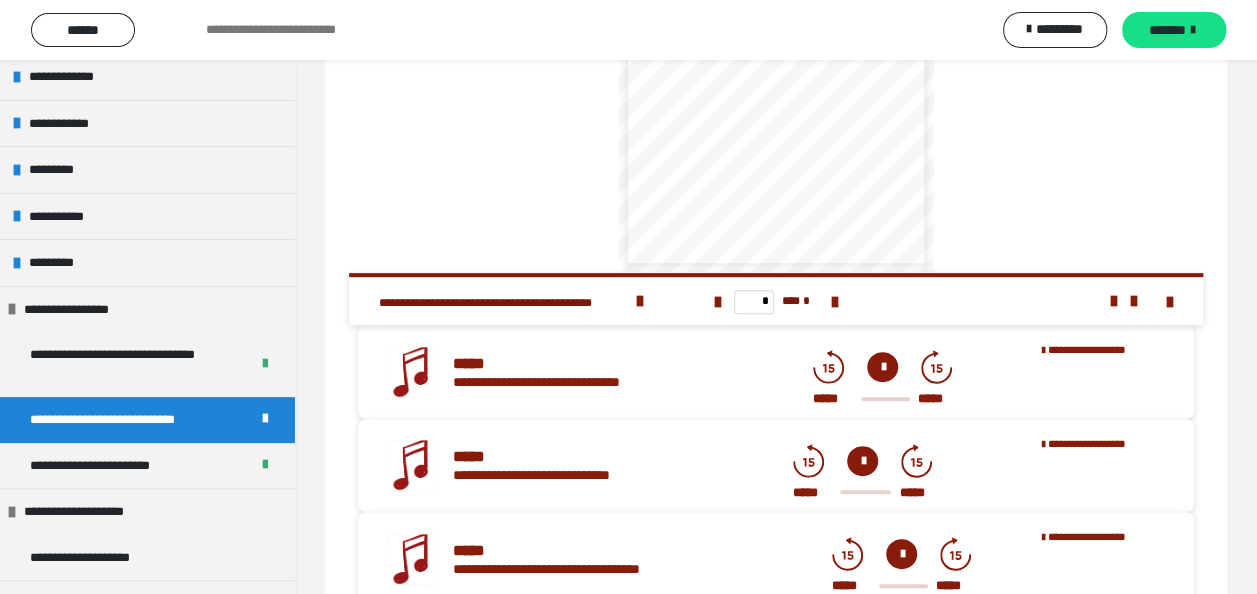 scroll, scrollTop: 321, scrollLeft: 0, axis: vertical 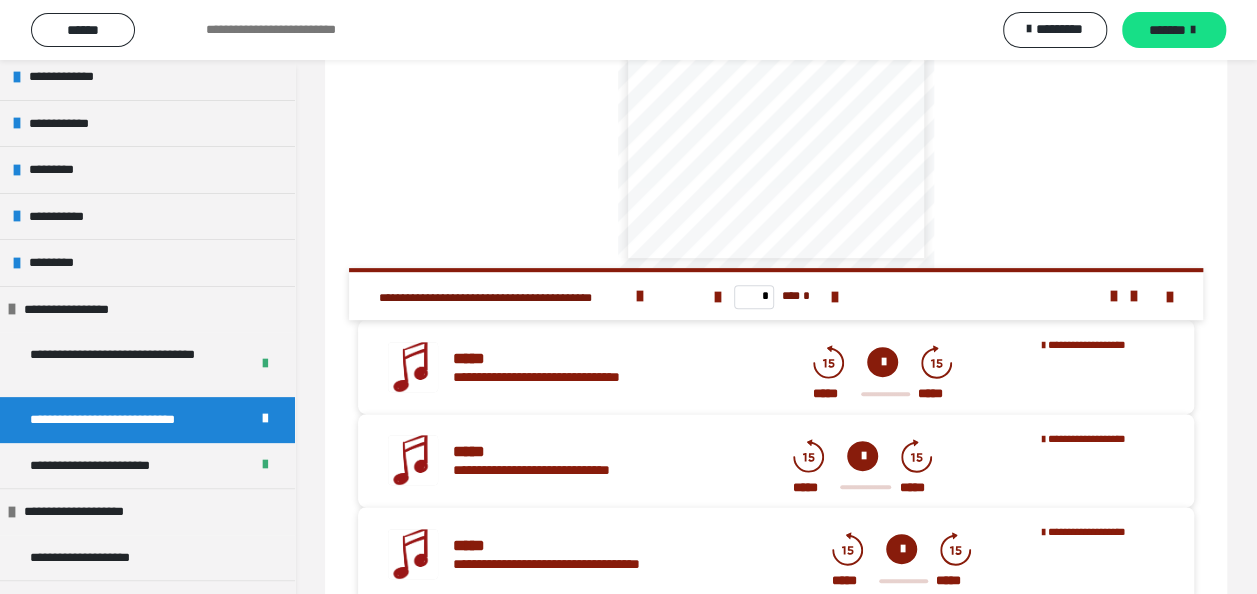click at bounding box center [882, 362] 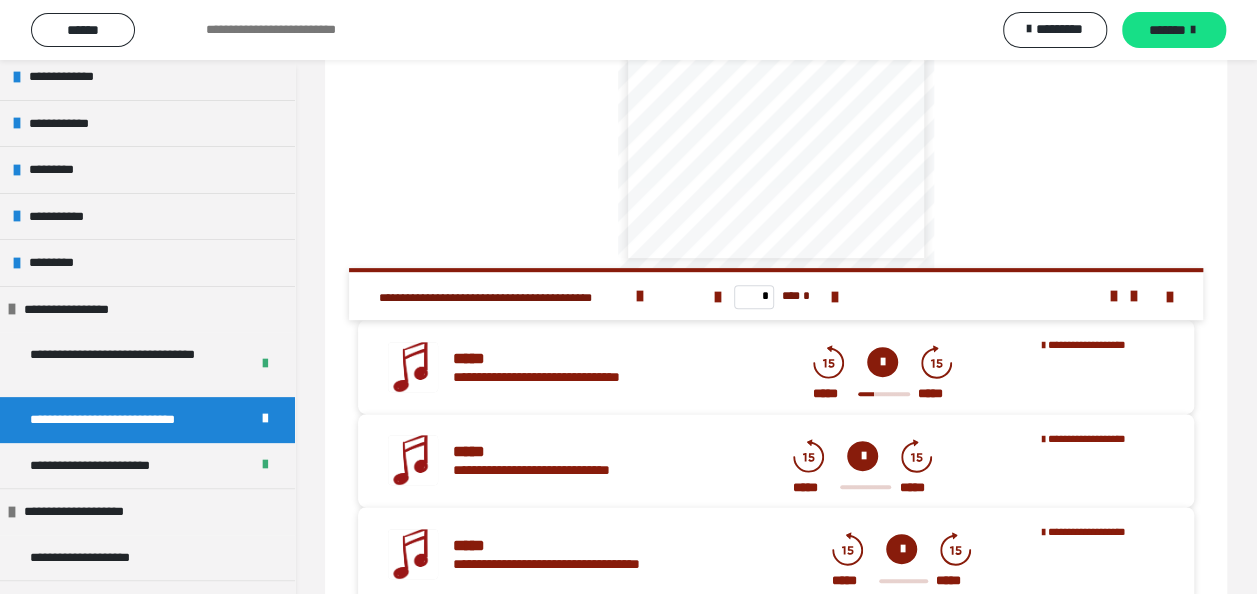 click at bounding box center [882, 362] 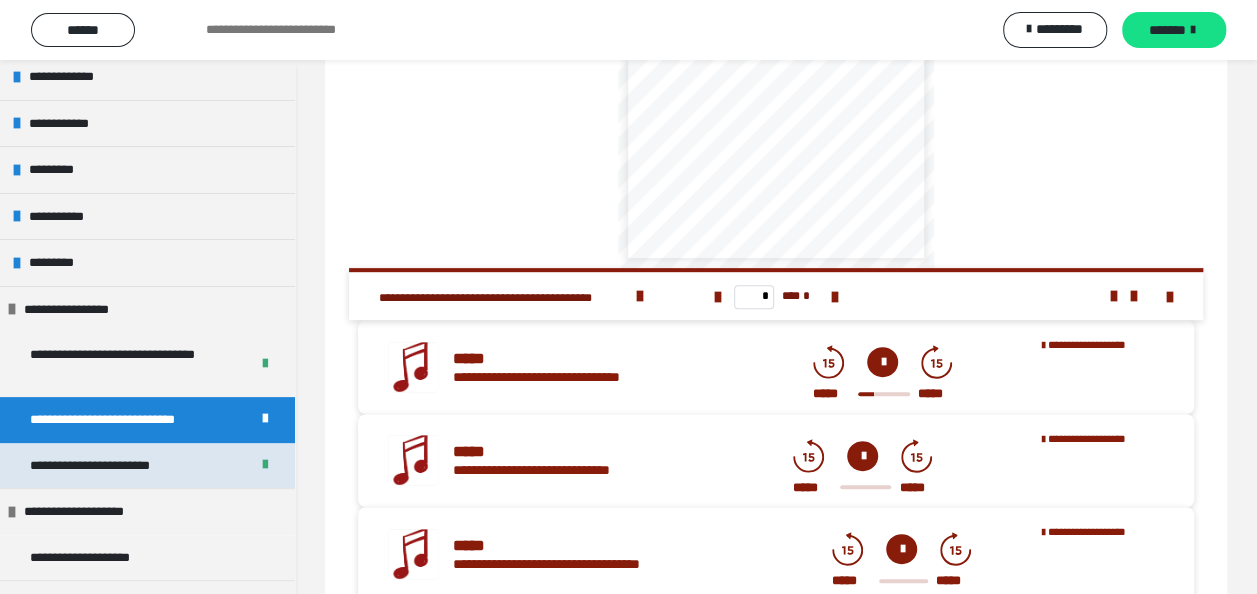 click on "**********" at bounding box center (117, 466) 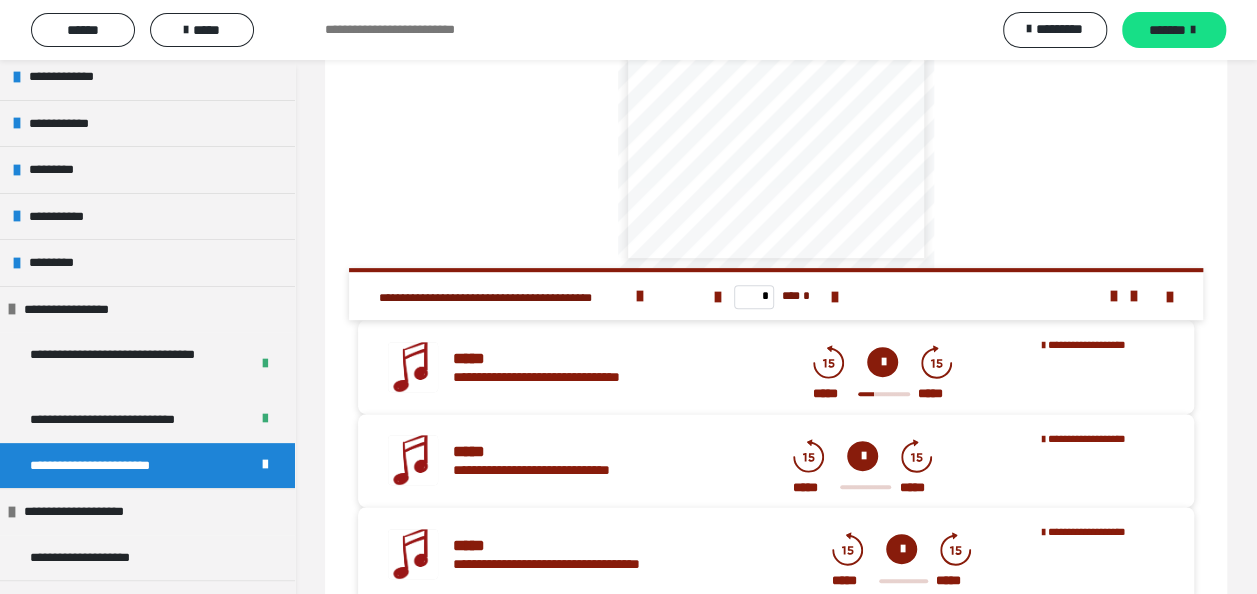 scroll, scrollTop: 60, scrollLeft: 0, axis: vertical 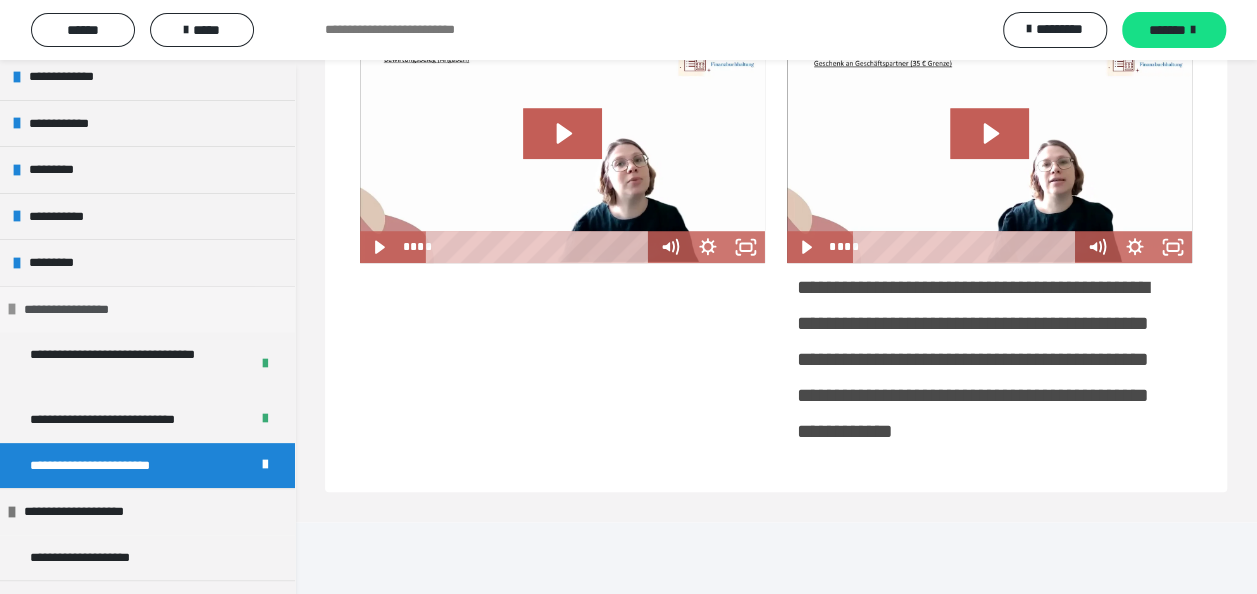 drag, startPoint x: 1267, startPoint y: 484, endPoint x: 8, endPoint y: 300, distance: 1272.3745 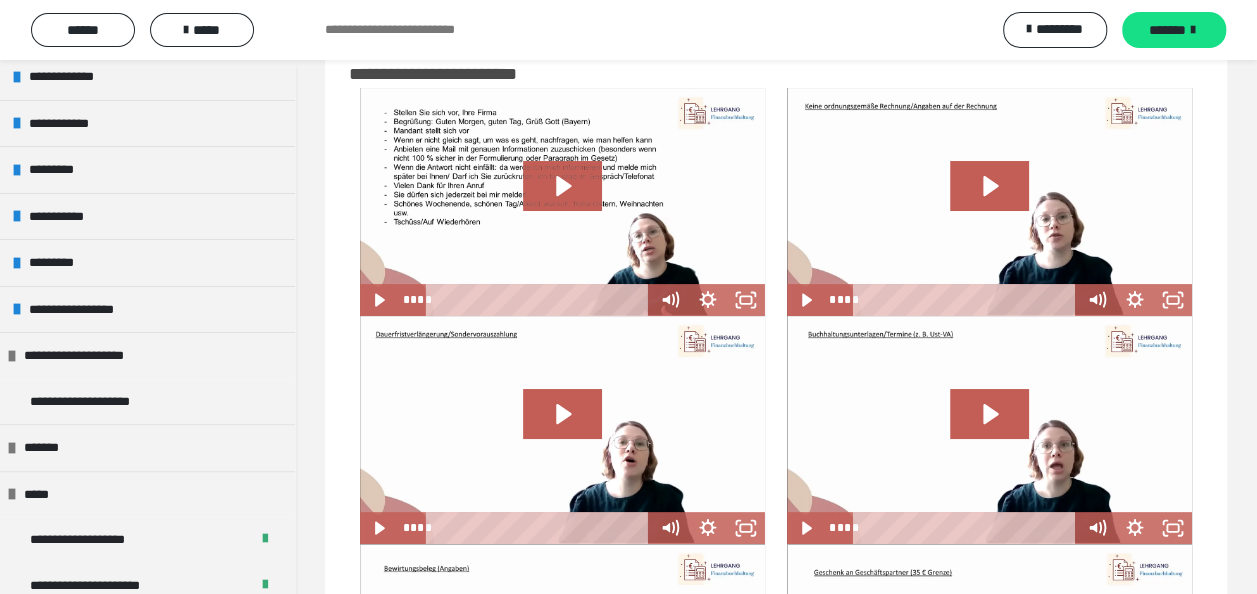 scroll, scrollTop: 50, scrollLeft: 0, axis: vertical 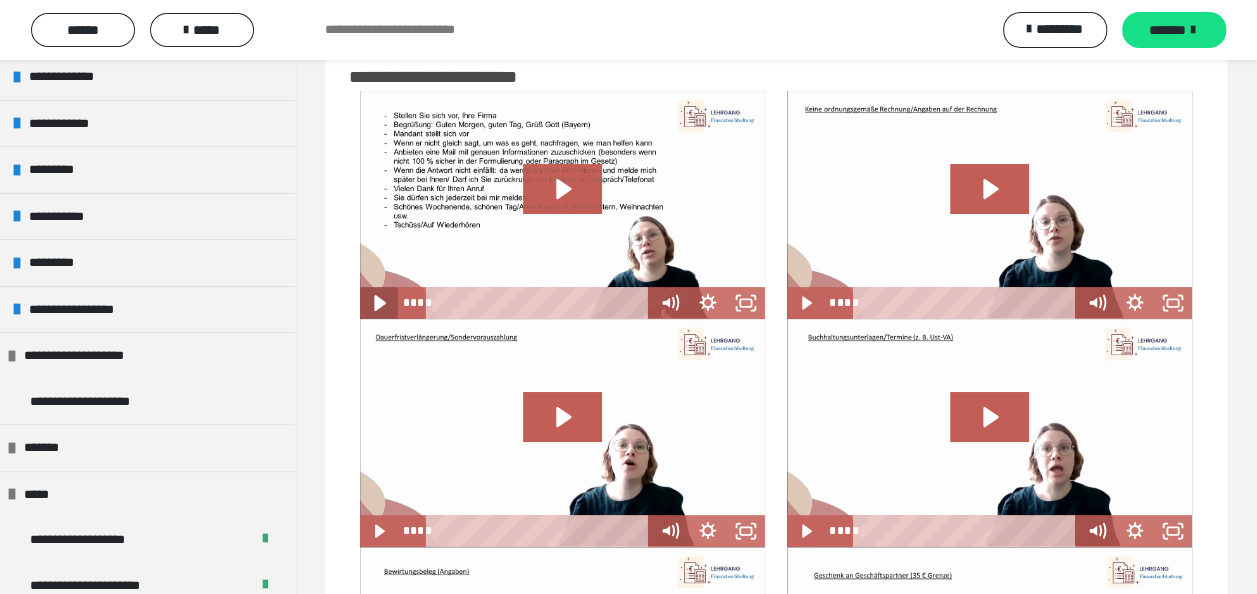 click 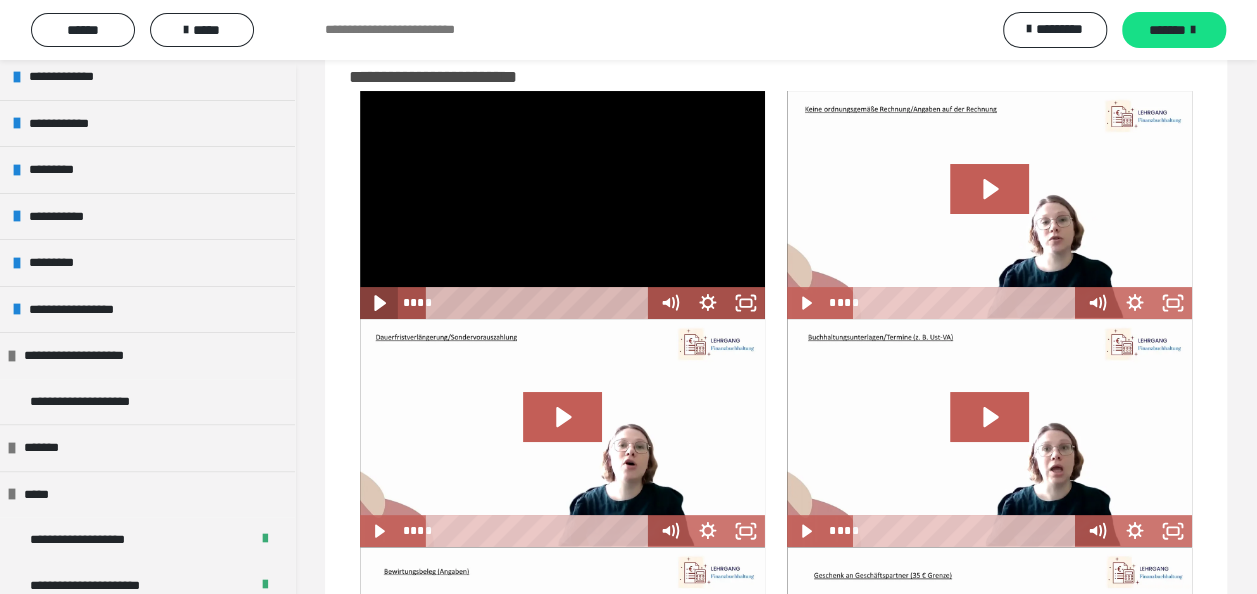 click 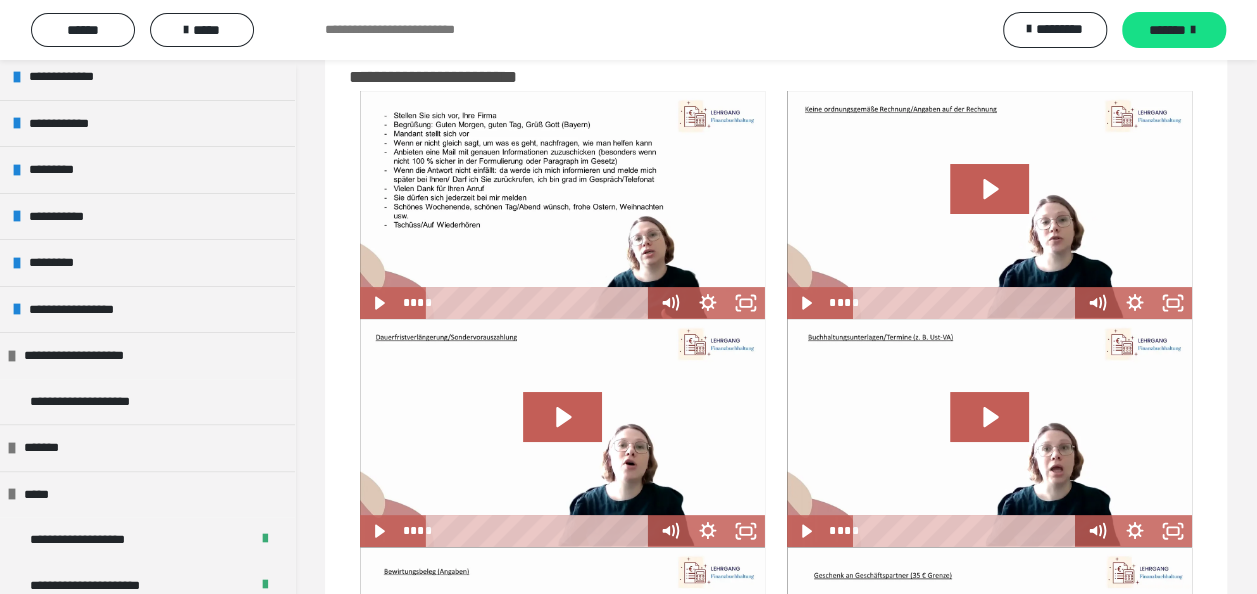 click at bounding box center [562, 205] 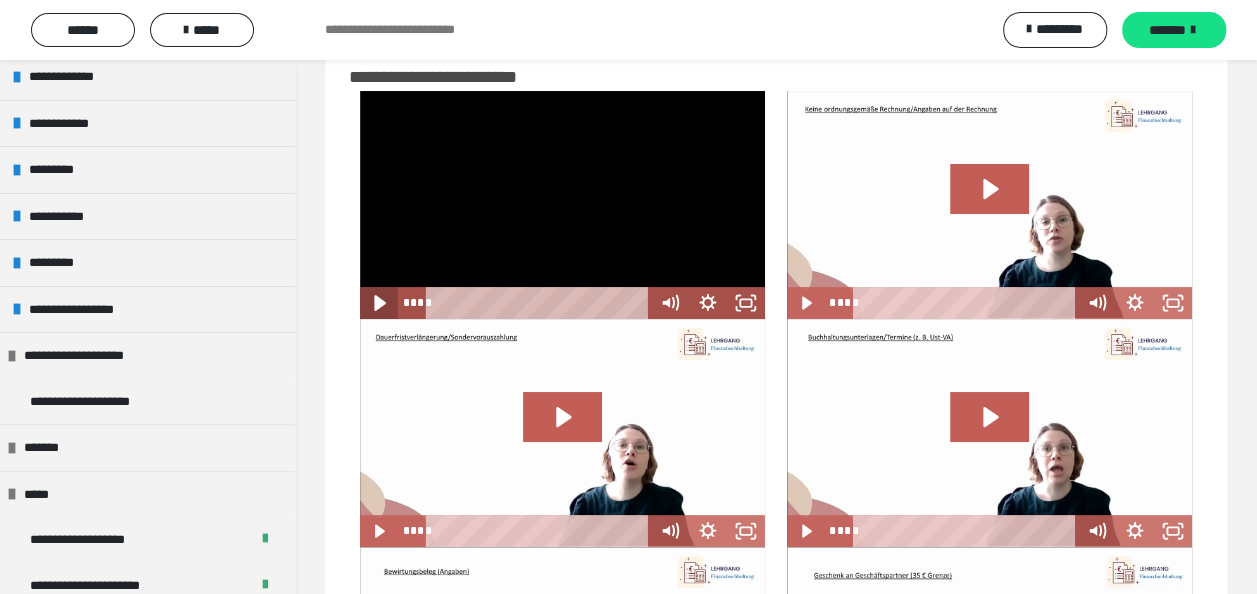 click 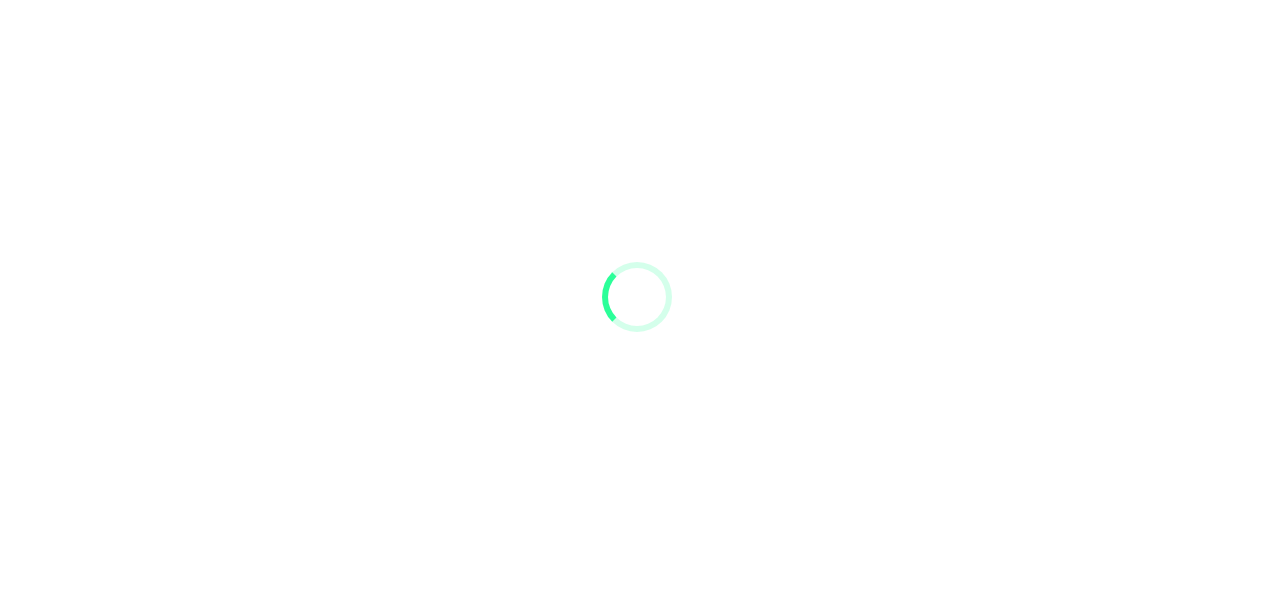 scroll, scrollTop: 0, scrollLeft: 0, axis: both 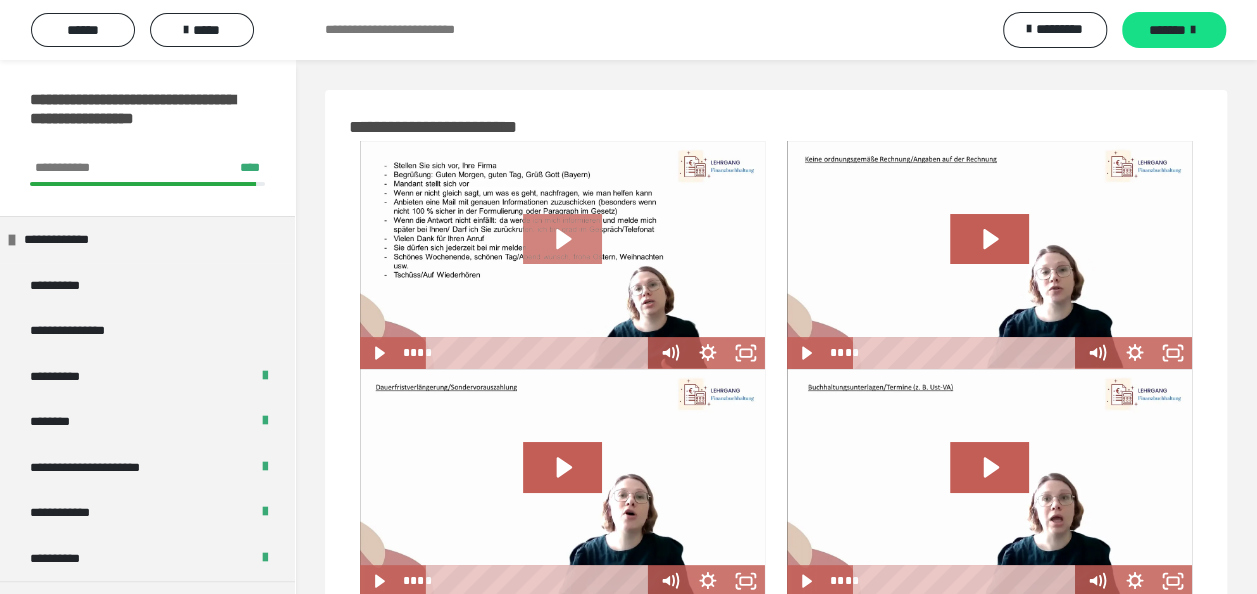 click 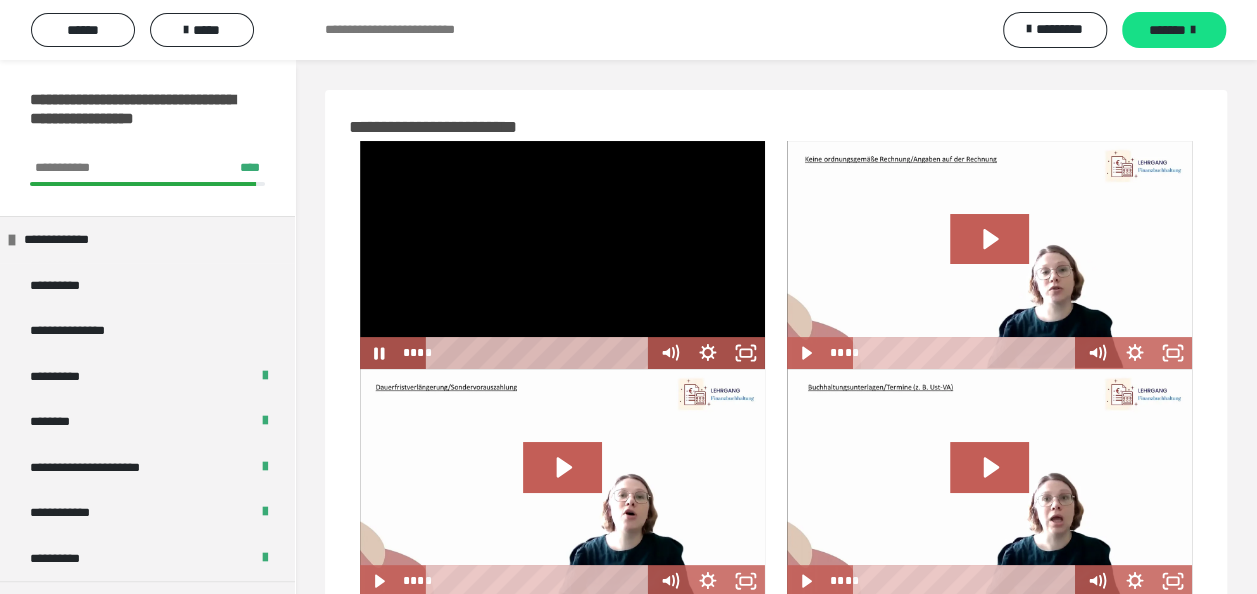 click at bounding box center (562, 255) 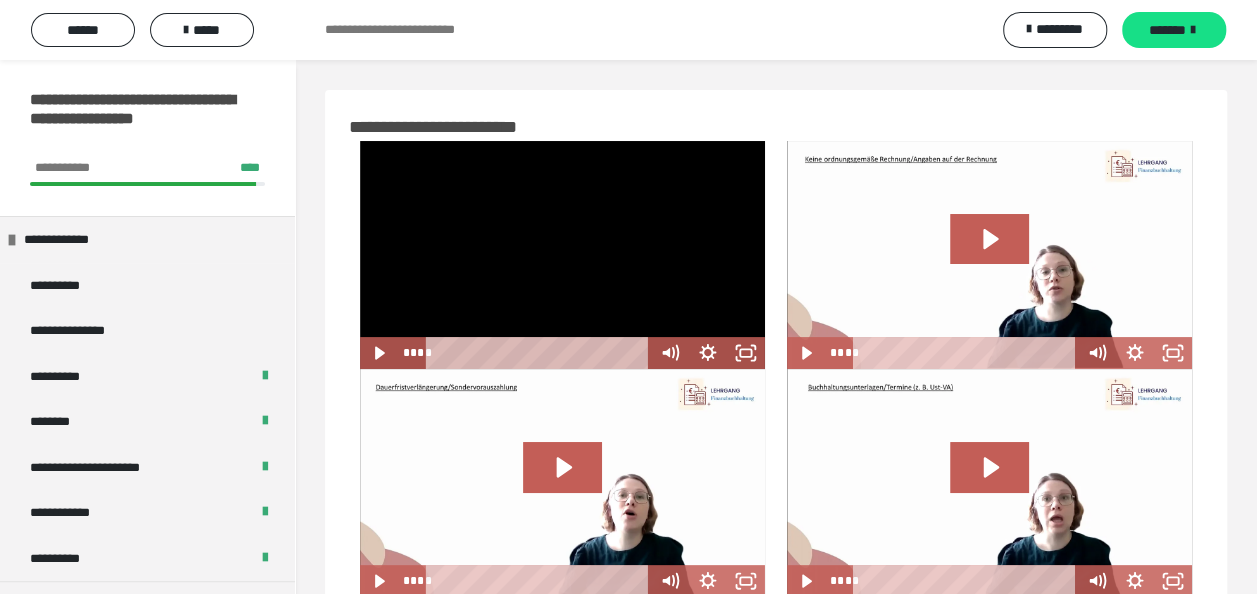 click at bounding box center (562, 255) 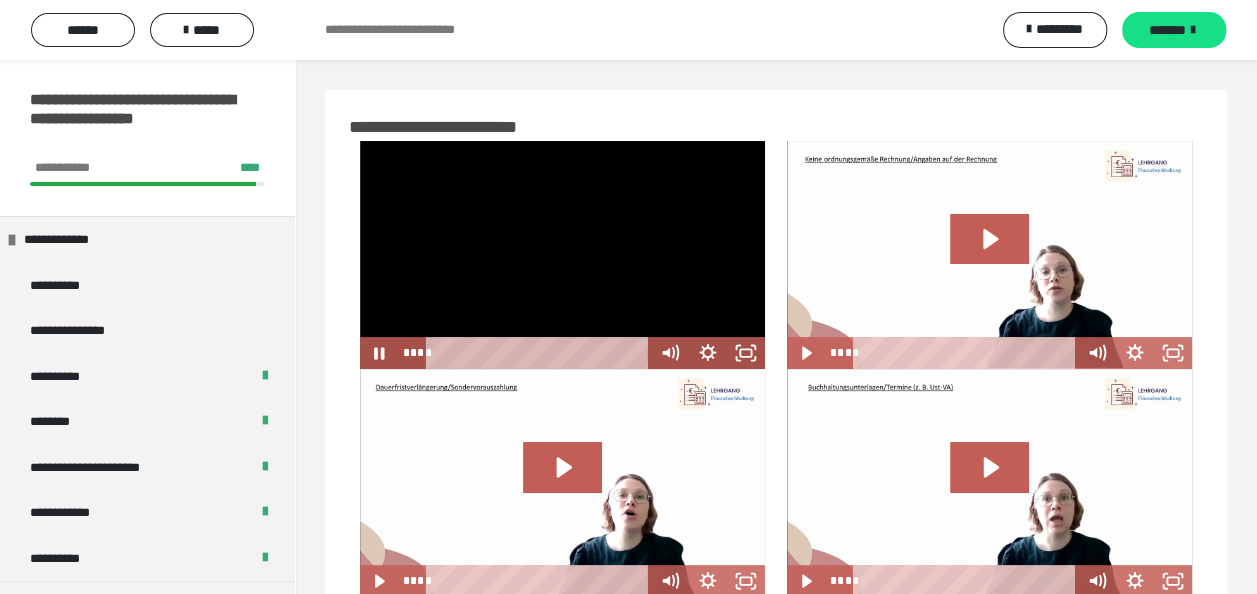 click at bounding box center [562, 255] 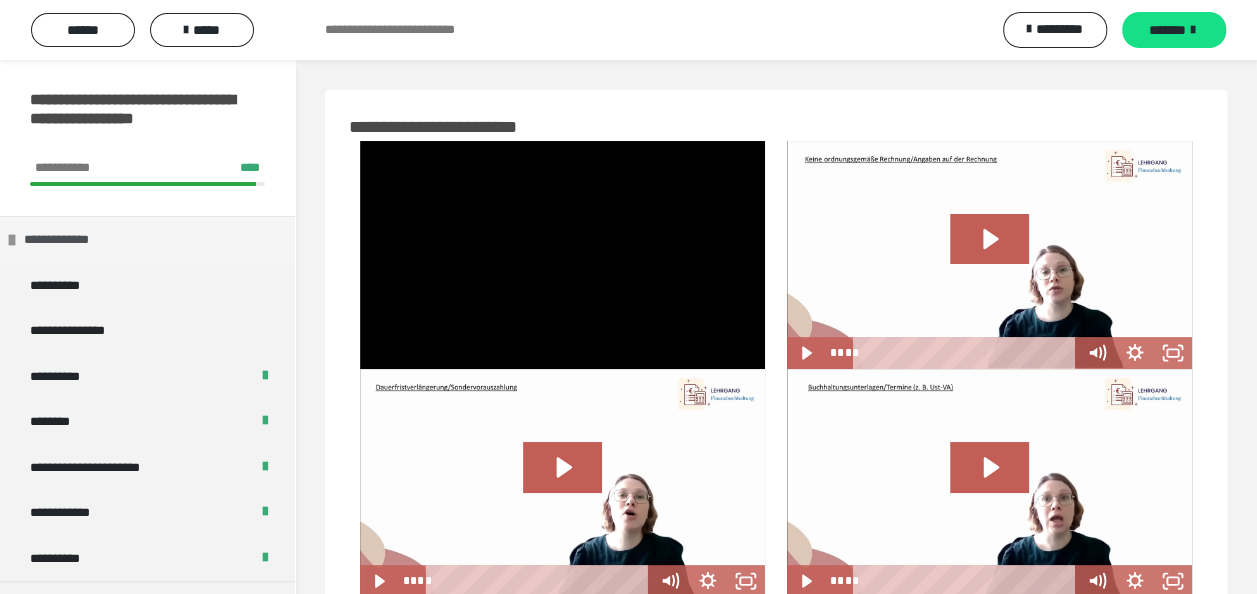 click at bounding box center [12, 240] 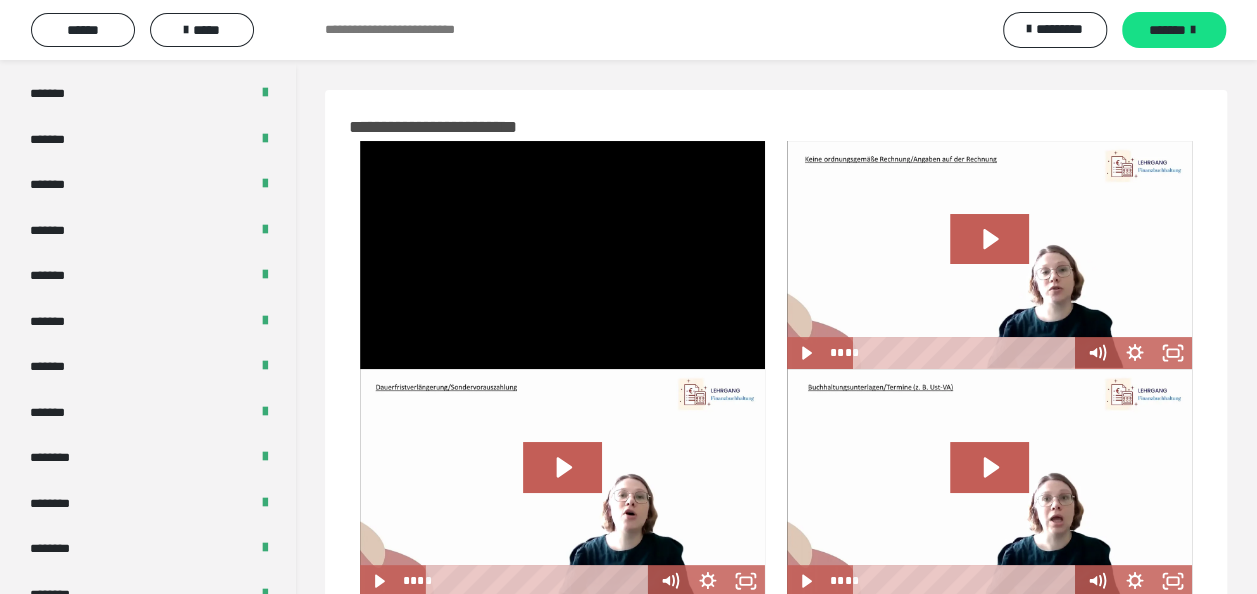 scroll, scrollTop: 426, scrollLeft: 0, axis: vertical 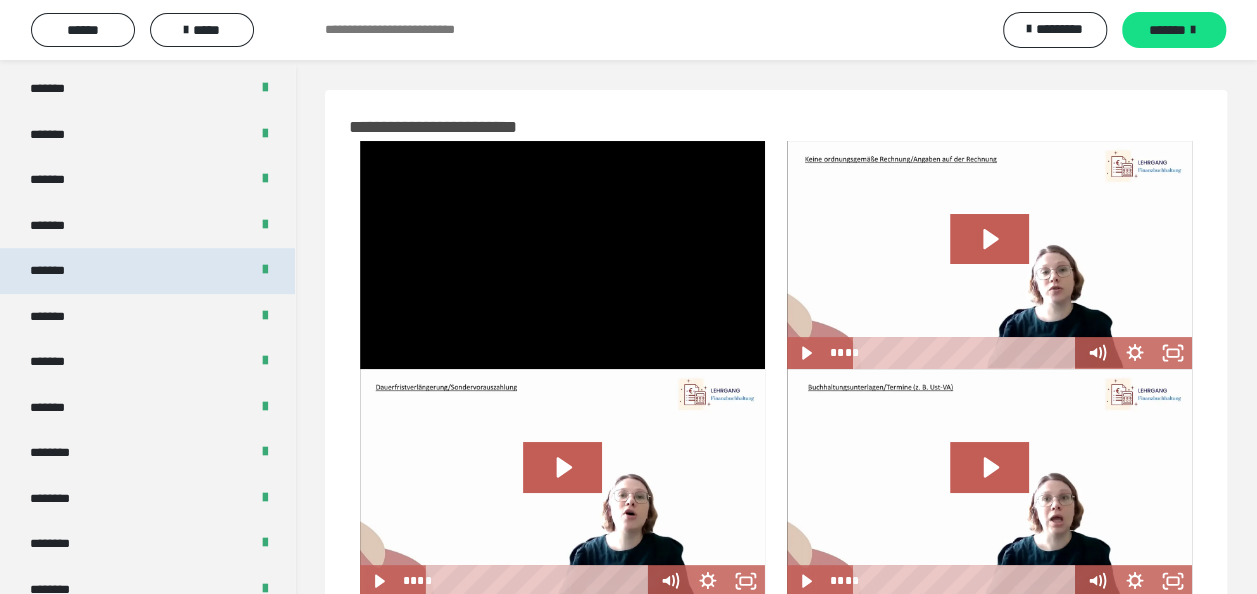 click on "*******" at bounding box center [147, 271] 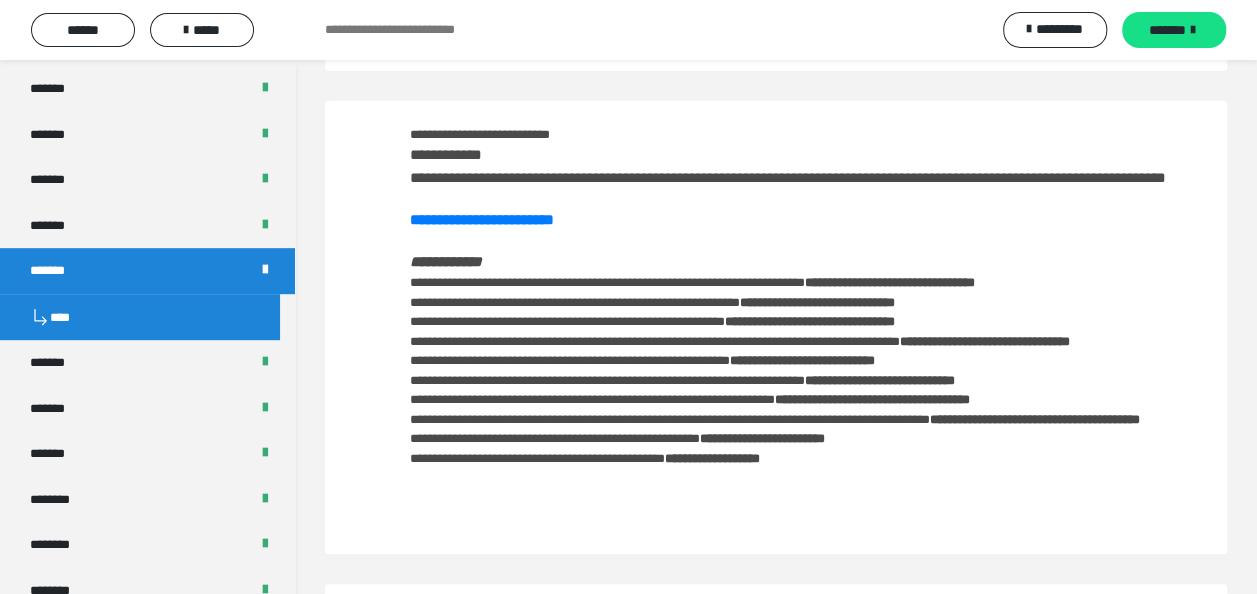 scroll, scrollTop: 108, scrollLeft: 0, axis: vertical 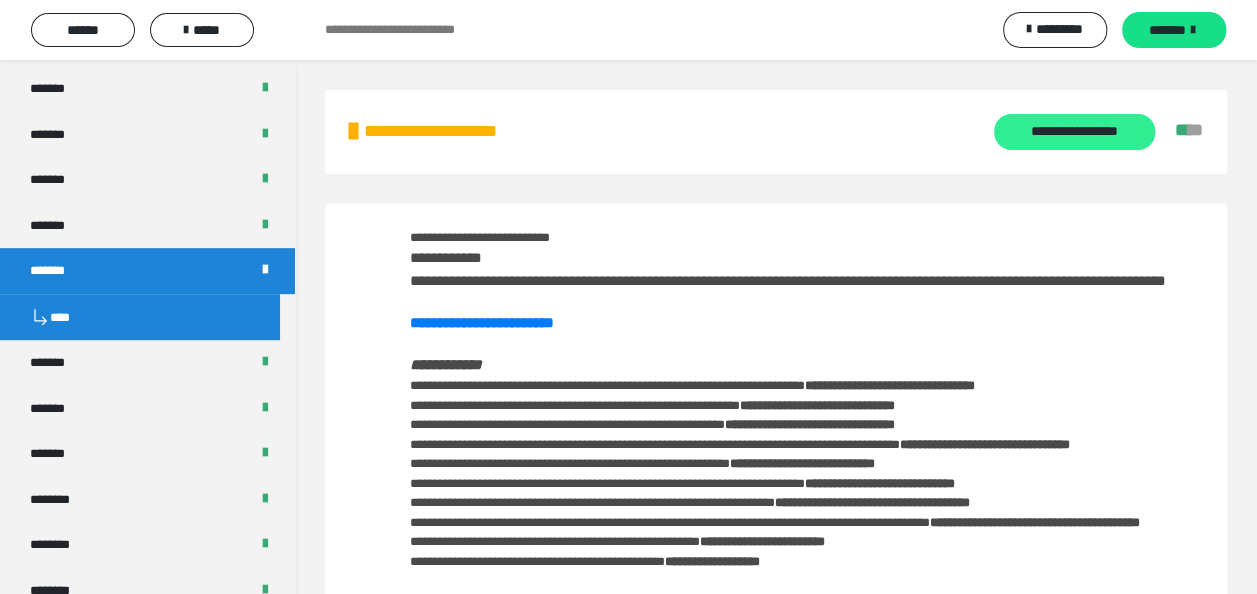 click on "**********" at bounding box center (1074, 132) 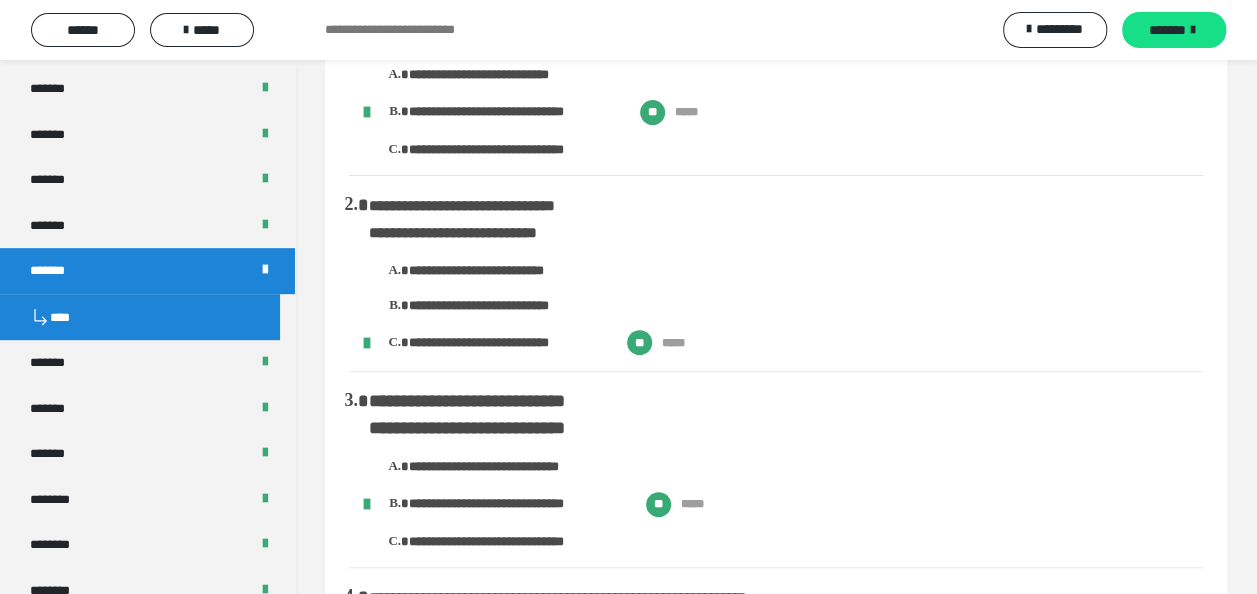 scroll, scrollTop: 0, scrollLeft: 0, axis: both 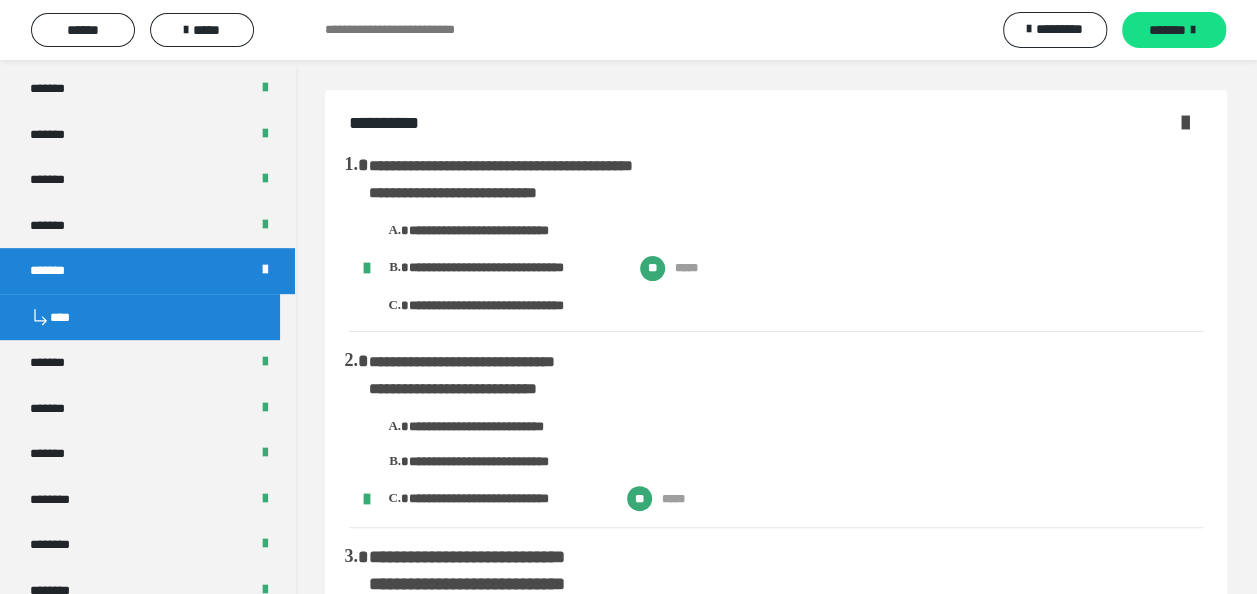 click at bounding box center (1185, 122) 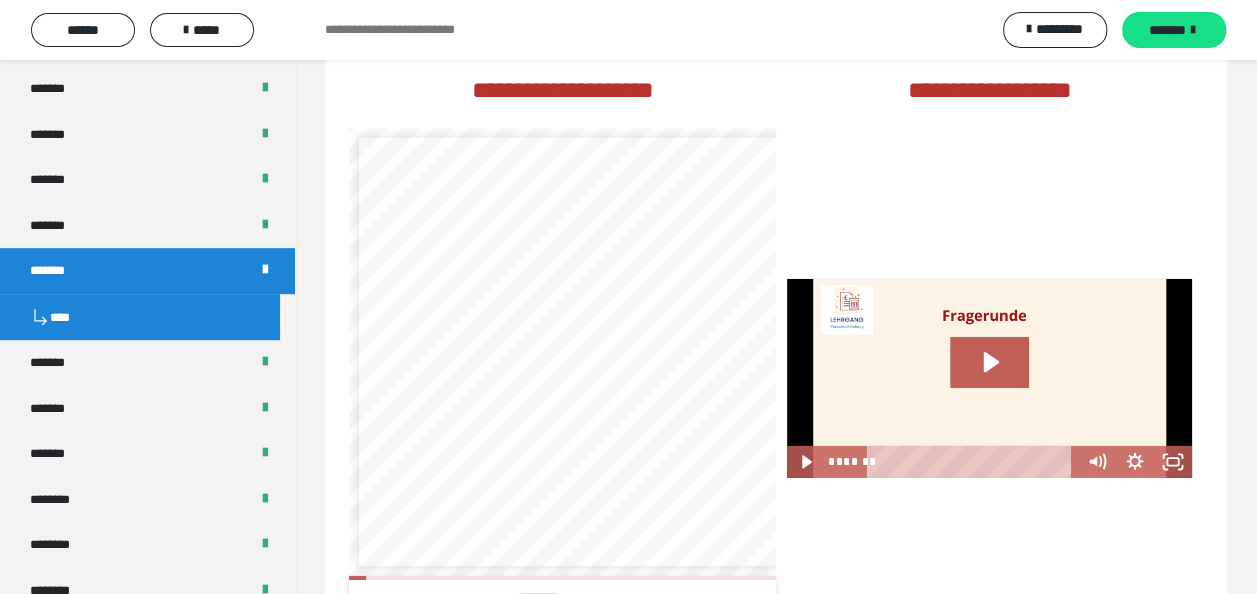 scroll, scrollTop: 2942, scrollLeft: 0, axis: vertical 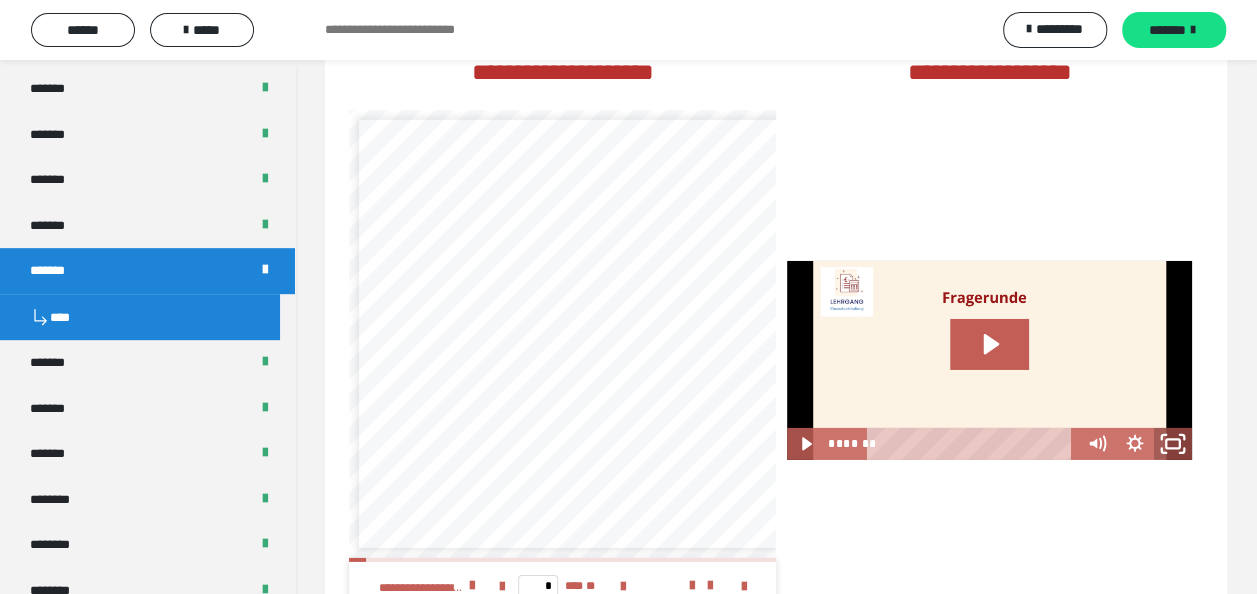 click 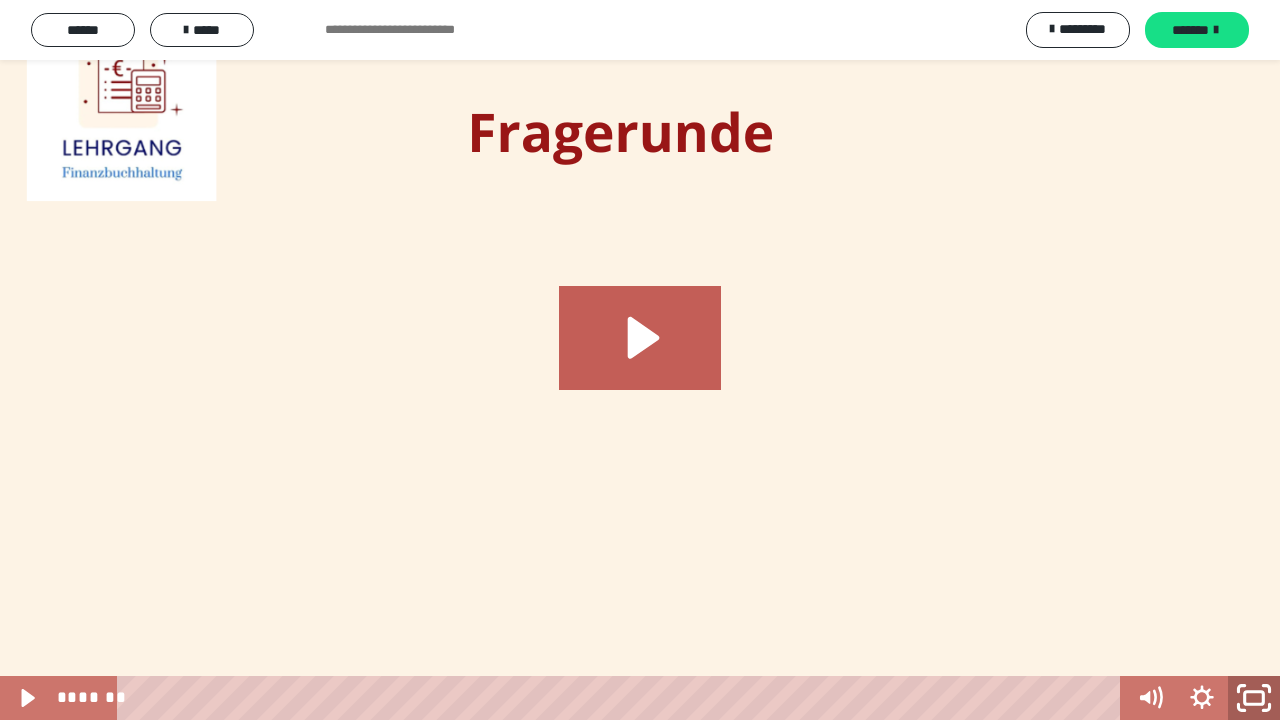 click 